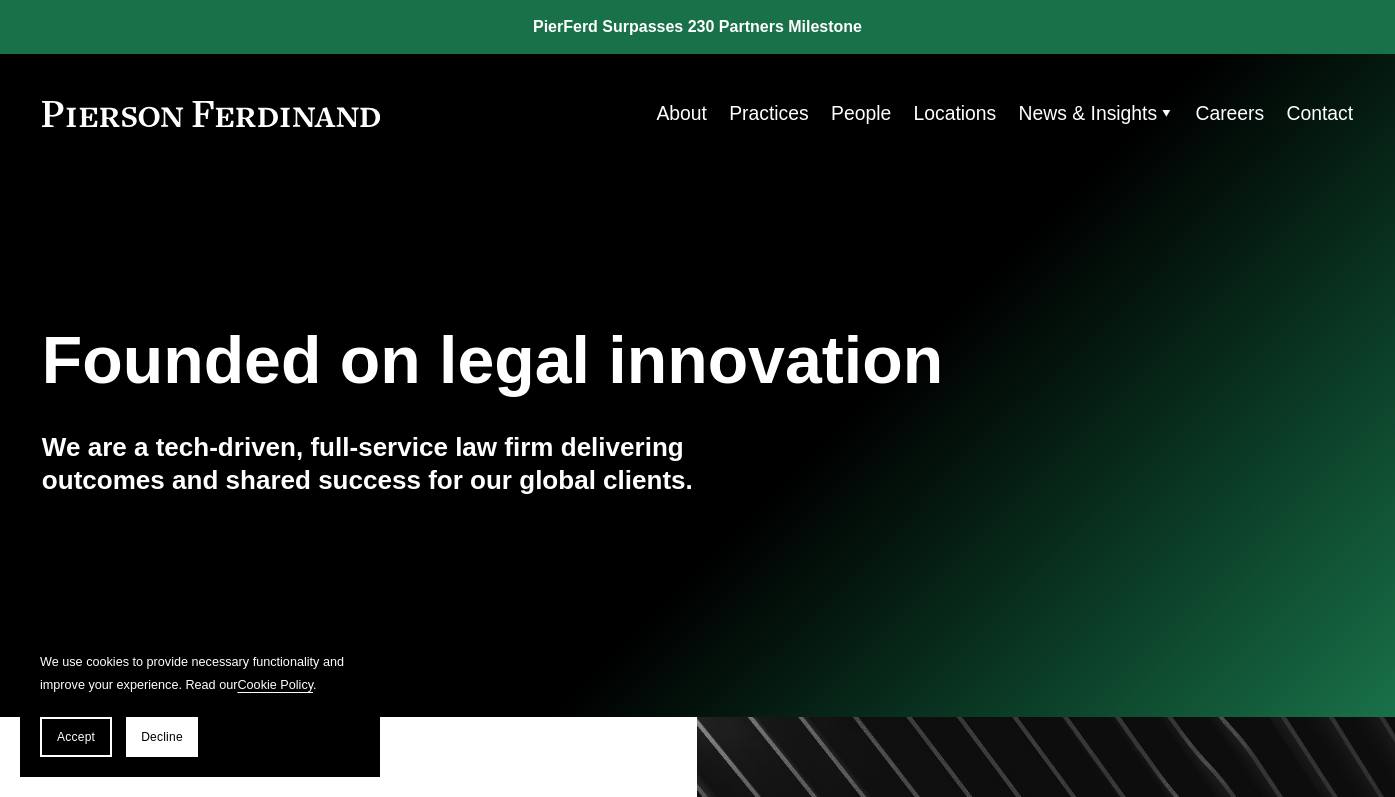 scroll, scrollTop: 0, scrollLeft: 0, axis: both 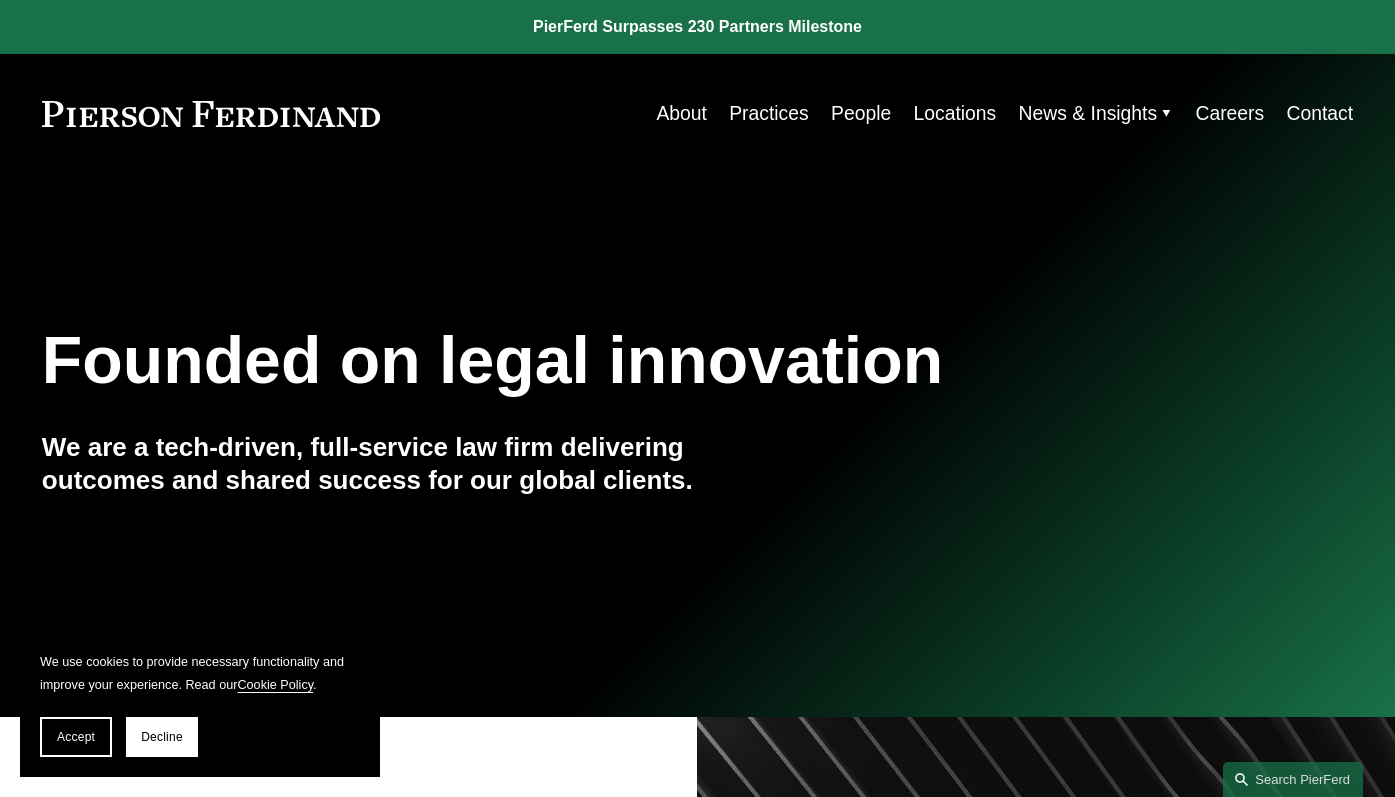 click on "People" at bounding box center [861, 113] 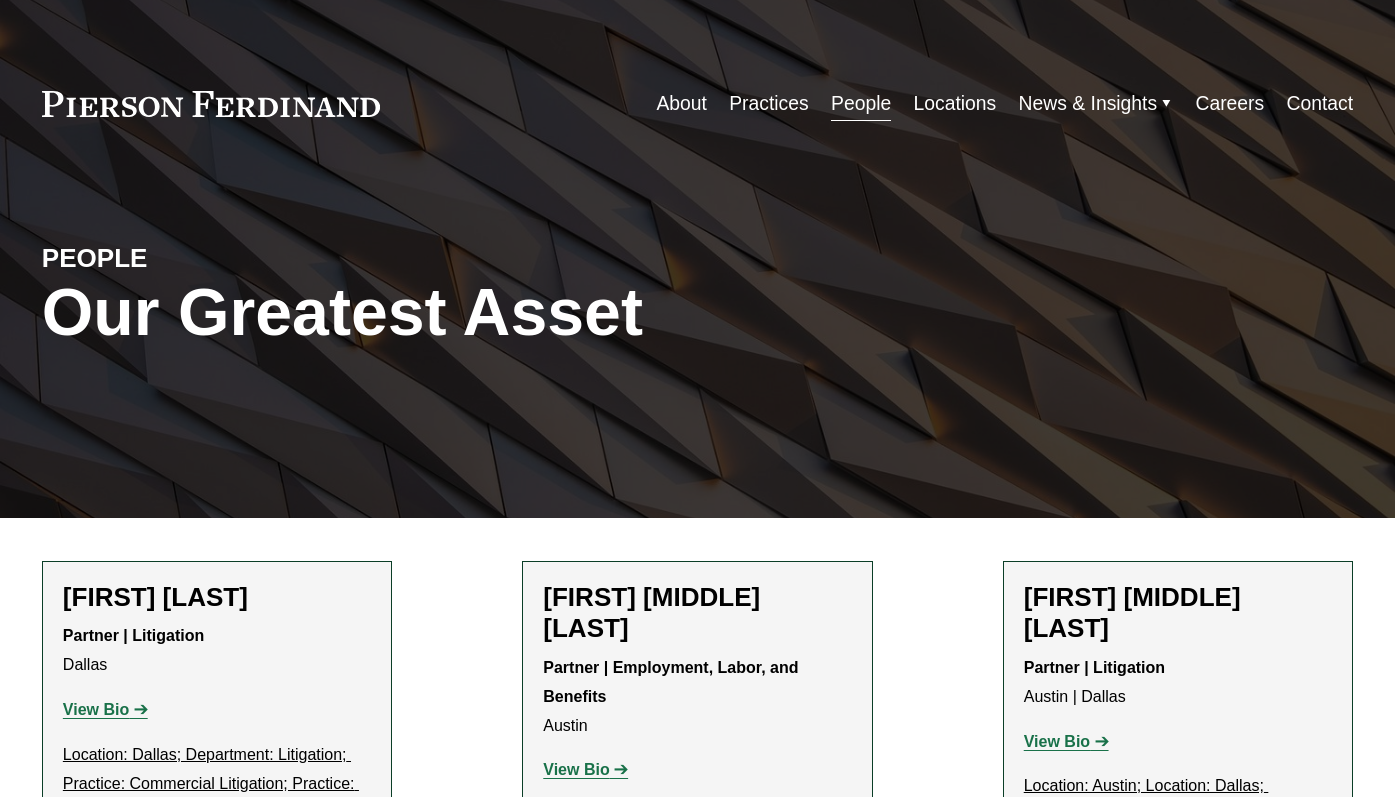 scroll, scrollTop: 0, scrollLeft: 0, axis: both 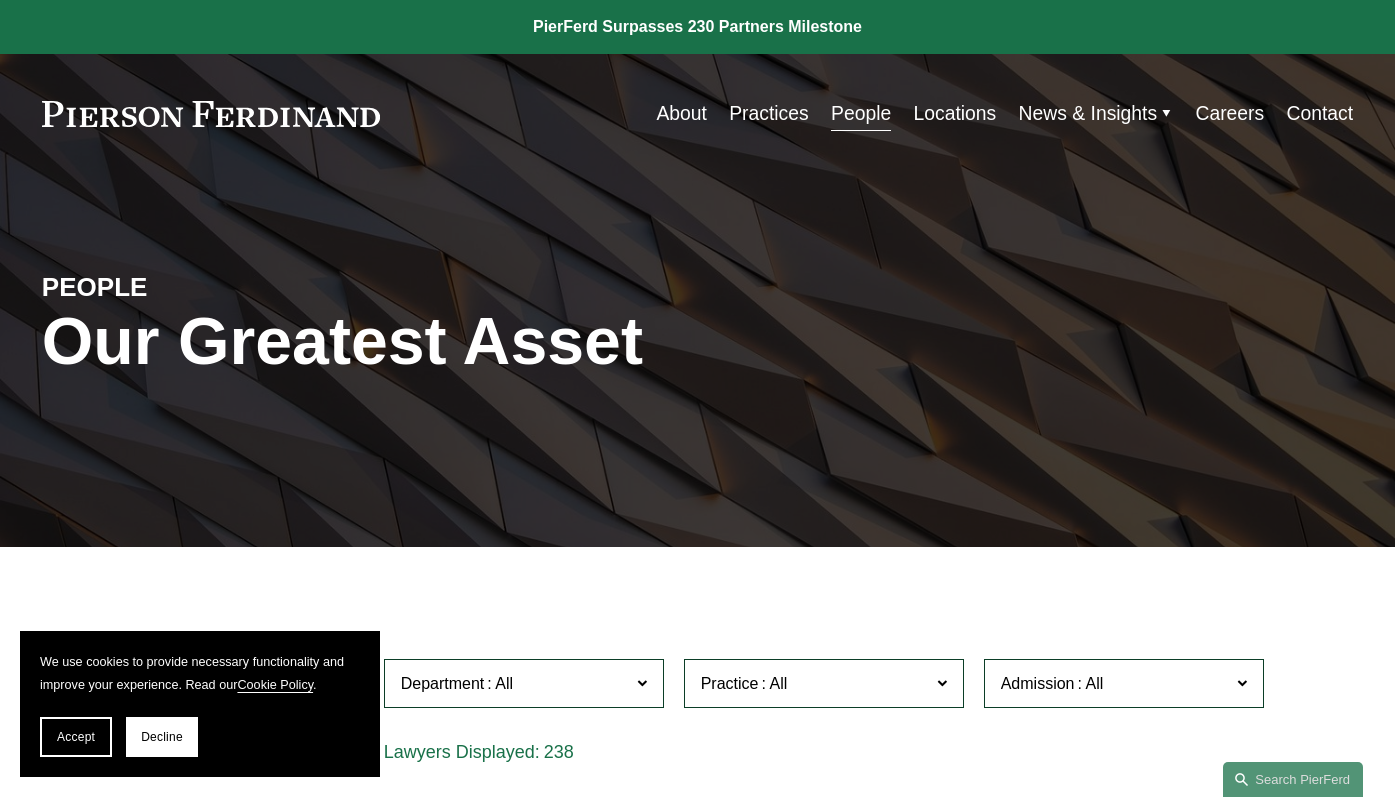 click on "Locations" at bounding box center [955, 113] 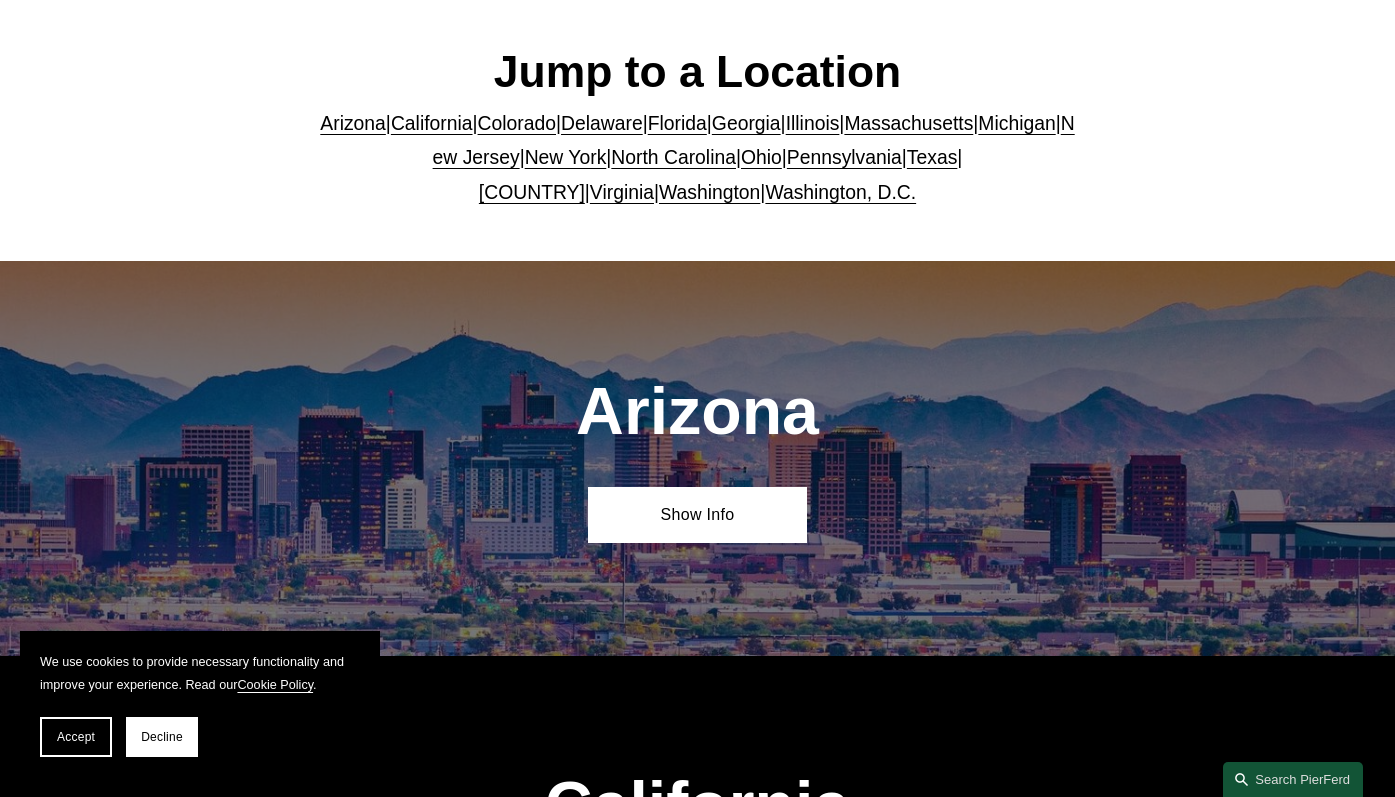 scroll, scrollTop: 562, scrollLeft: 0, axis: vertical 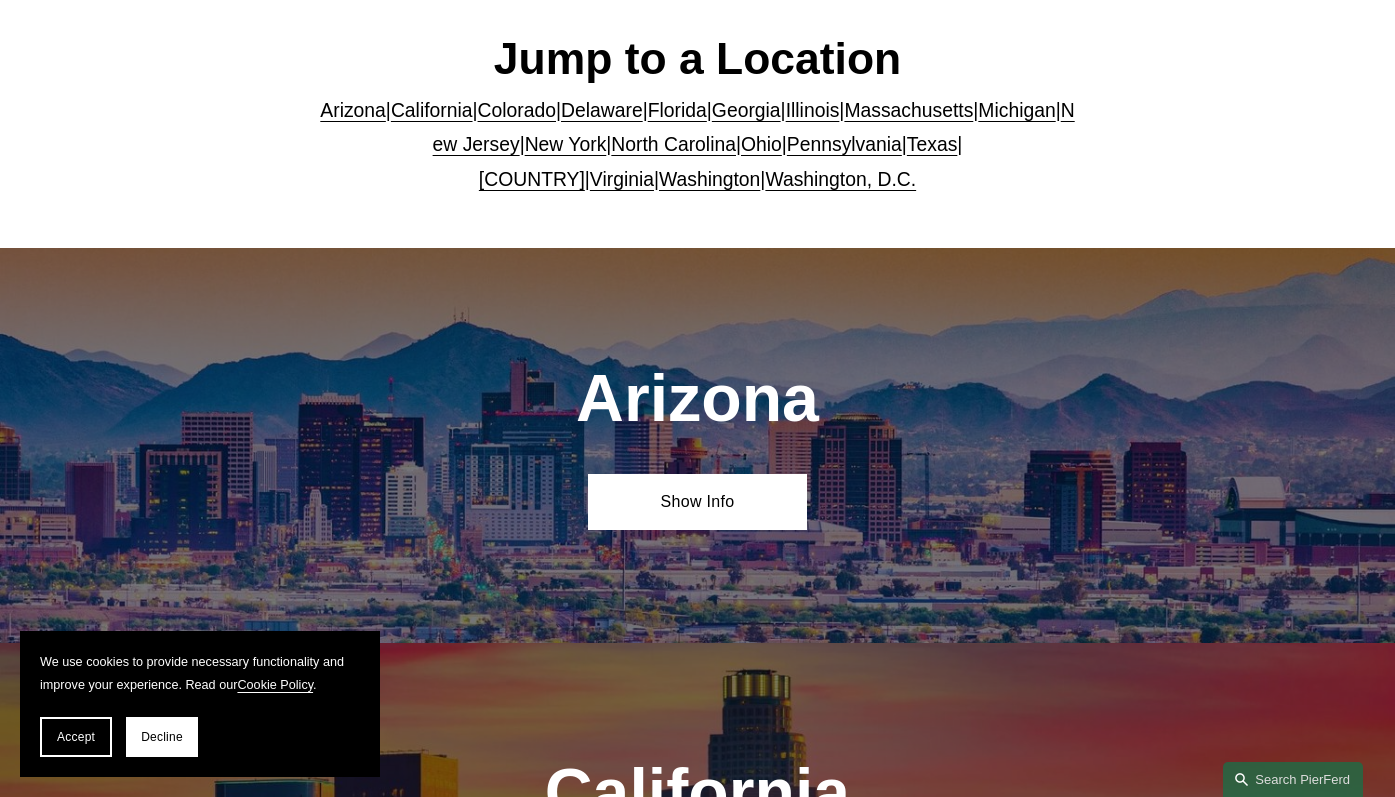 click on "Illinois" at bounding box center (813, 110) 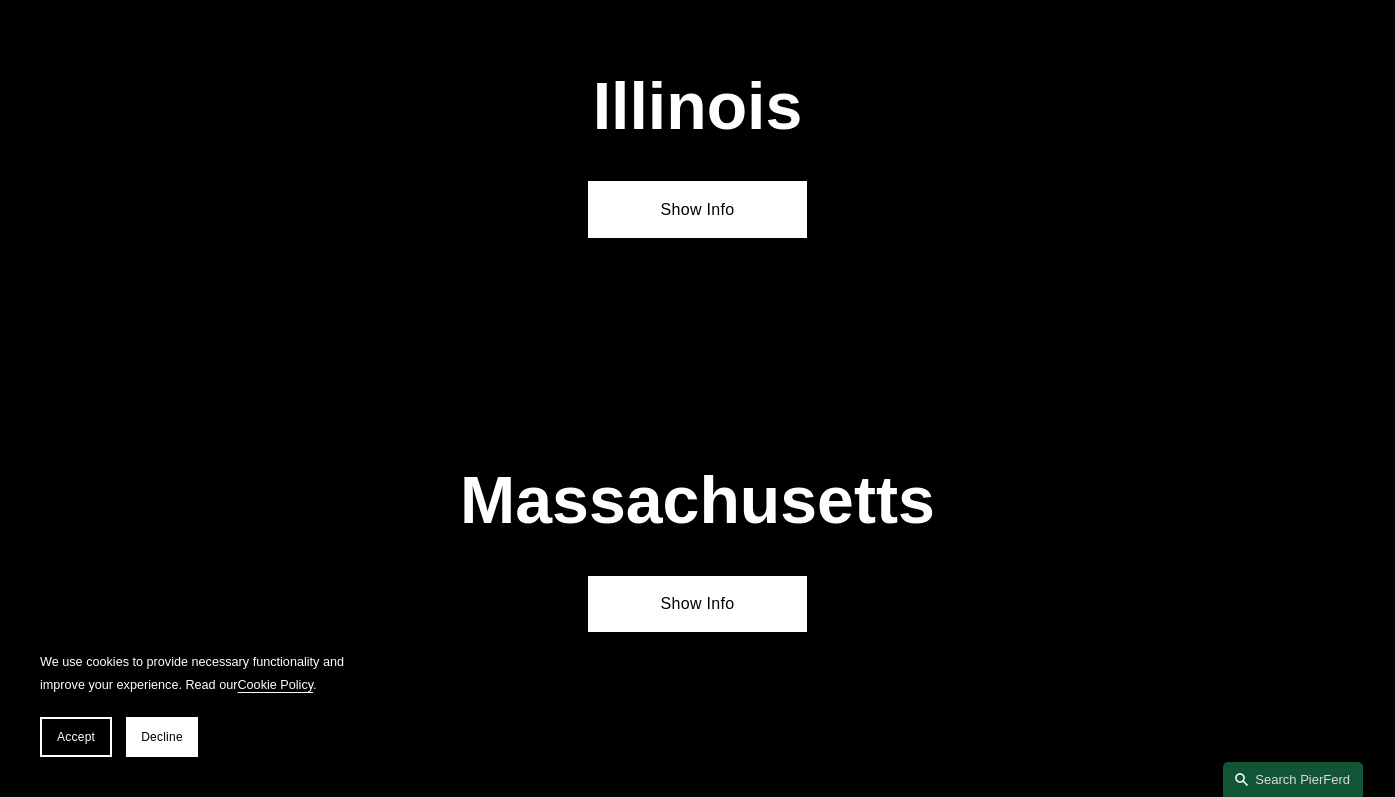 scroll, scrollTop: 3234, scrollLeft: 0, axis: vertical 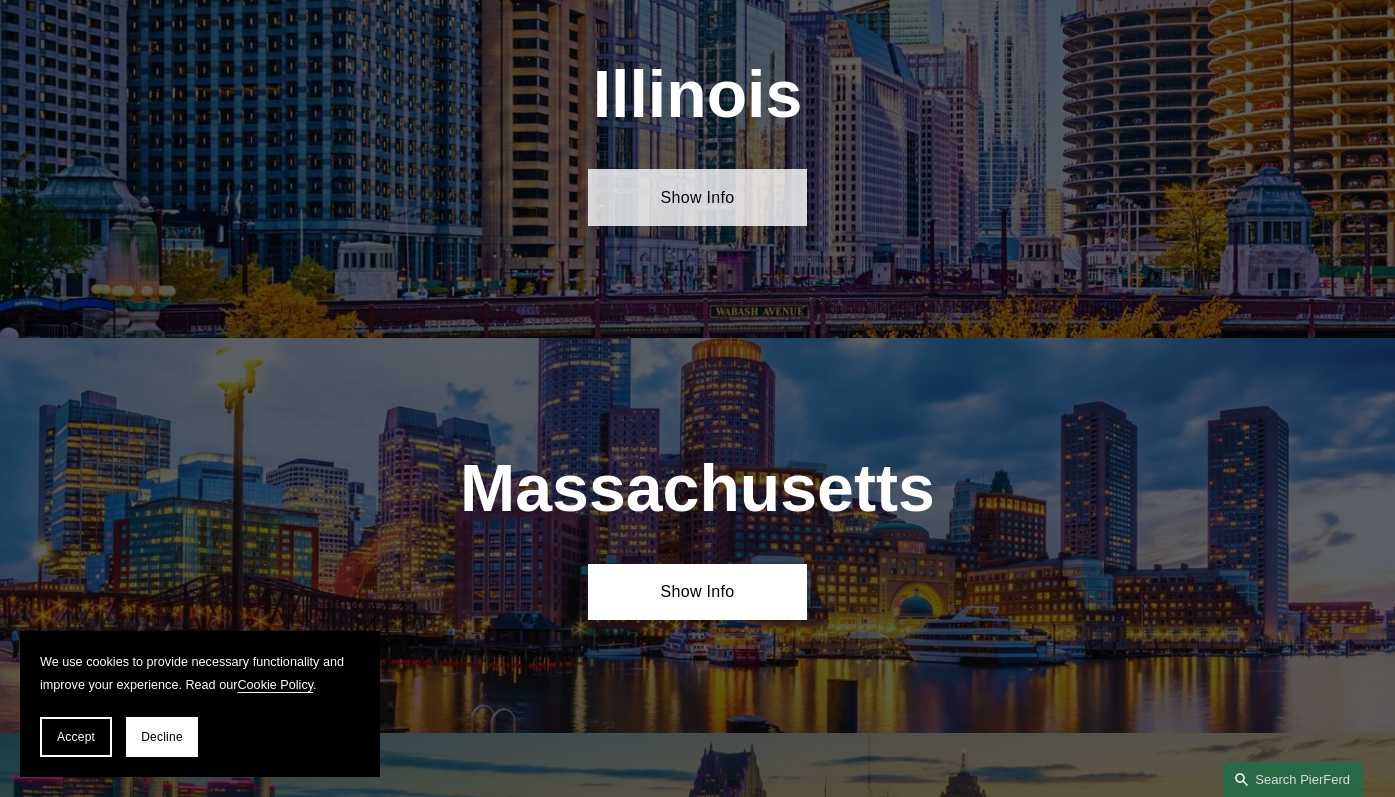 click on "Show Info" at bounding box center [697, 197] 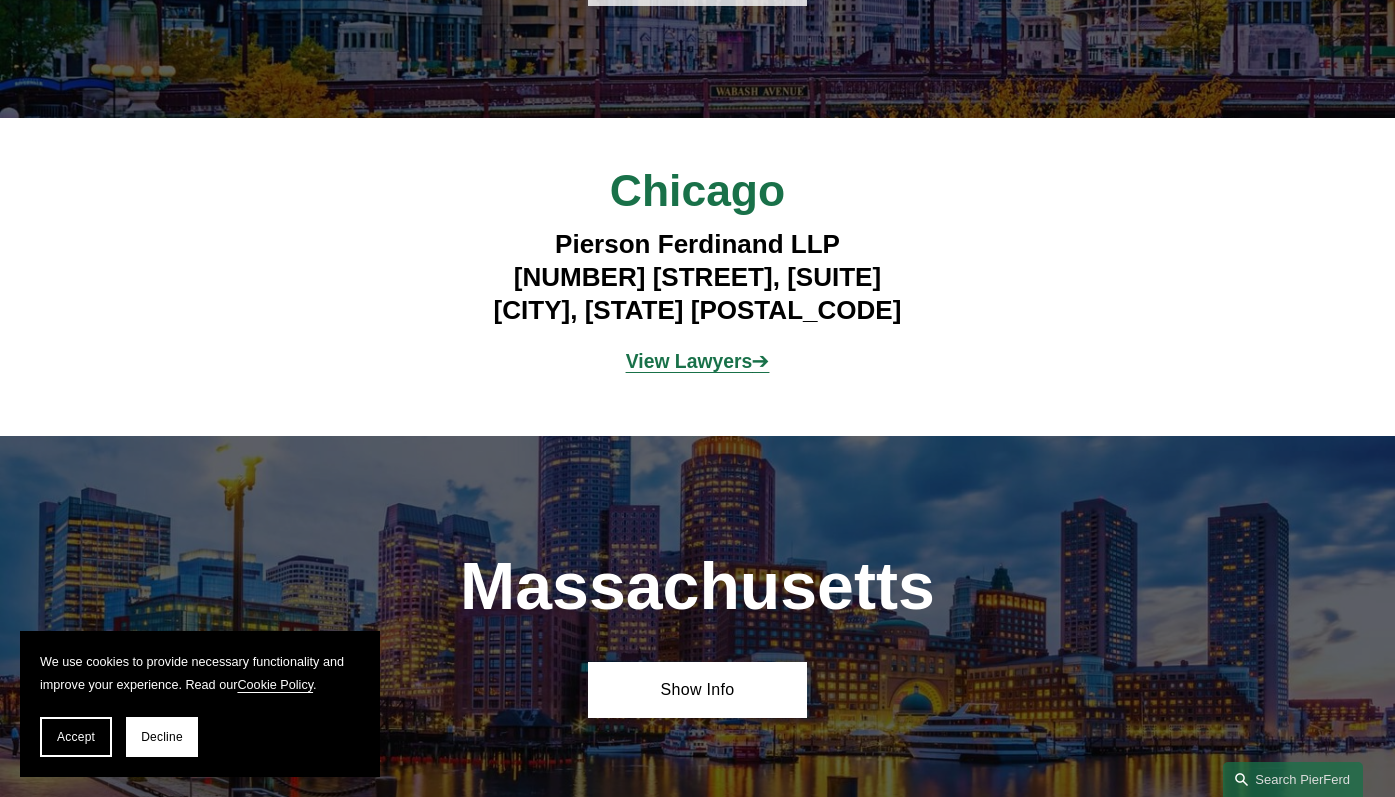 scroll, scrollTop: 3455, scrollLeft: 0, axis: vertical 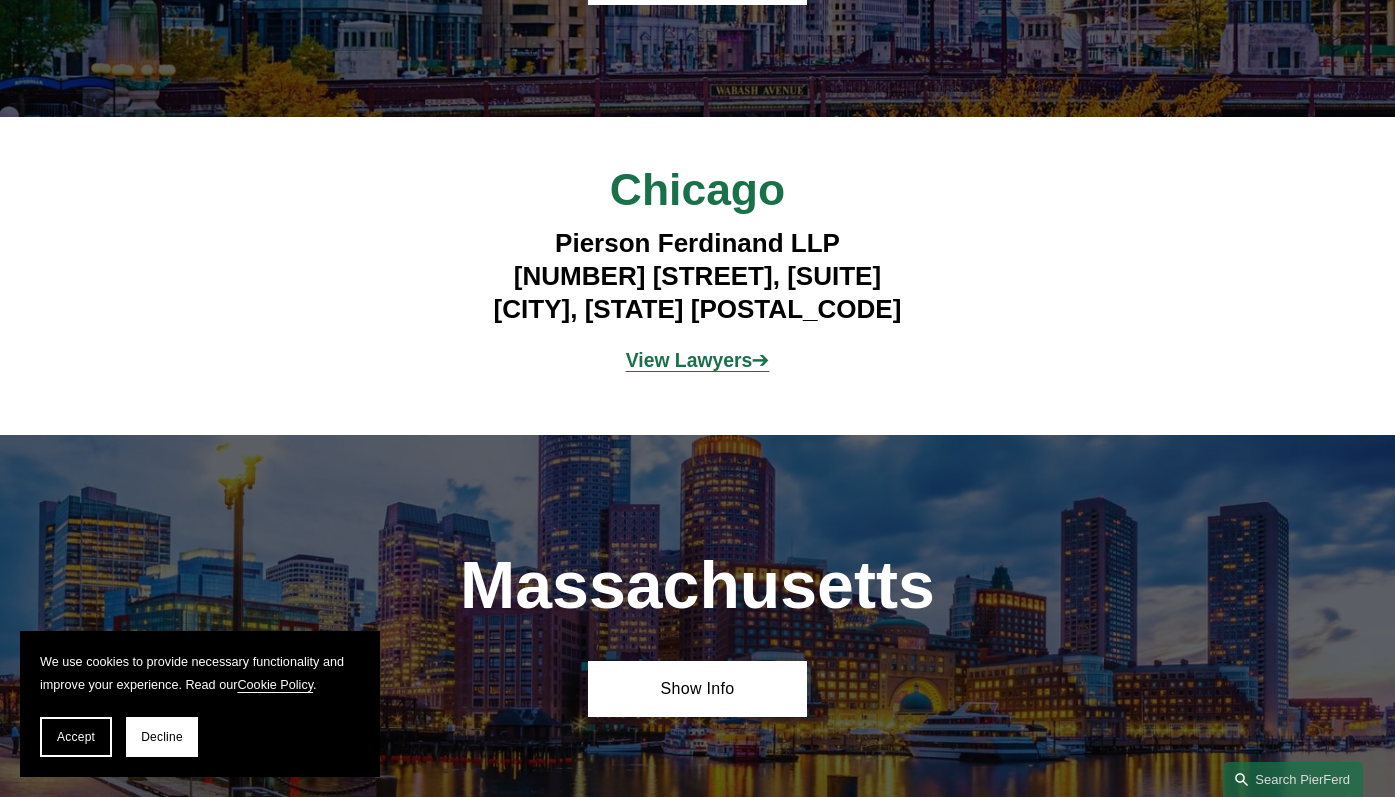 click on "View Lawyers" at bounding box center [689, 360] 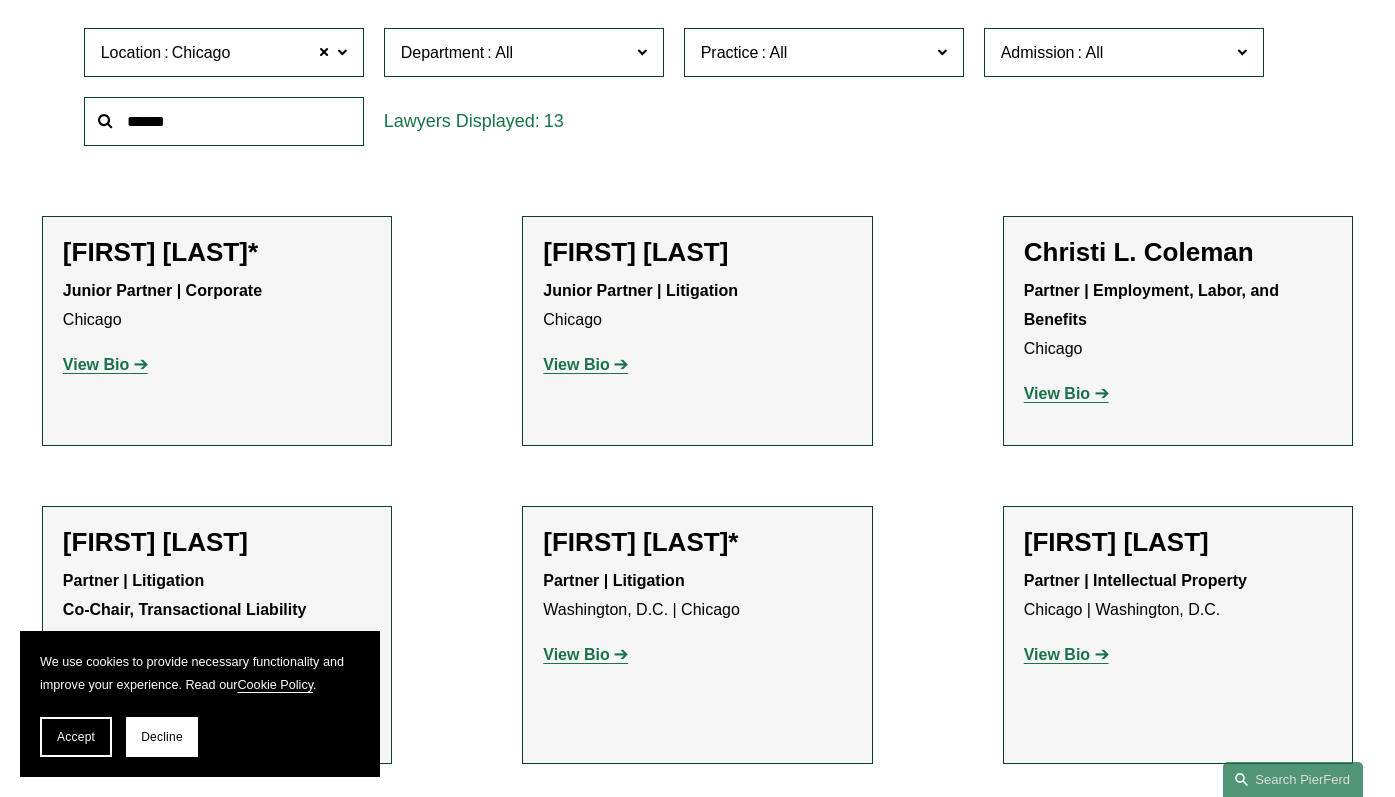 scroll, scrollTop: 644, scrollLeft: 0, axis: vertical 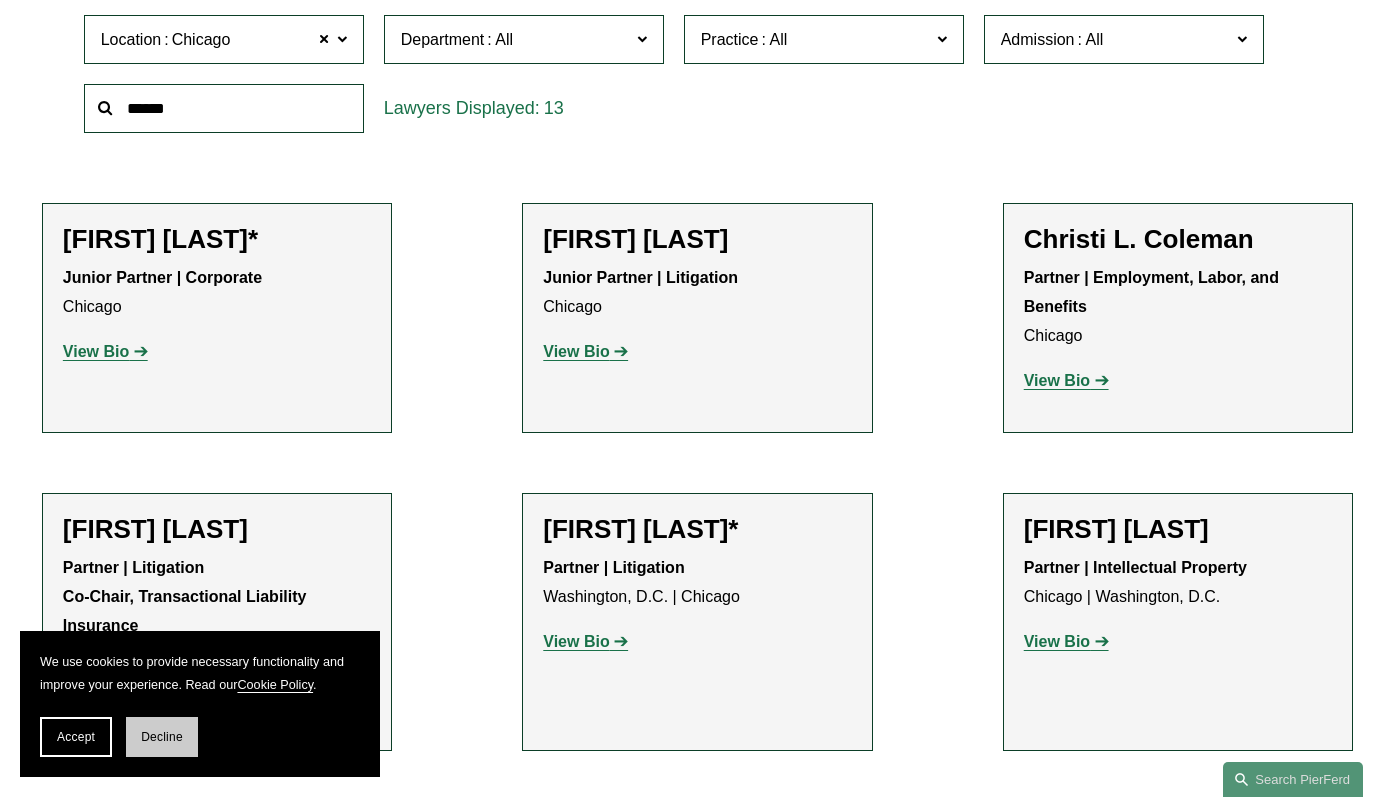 click on "Decline" at bounding box center [162, 737] 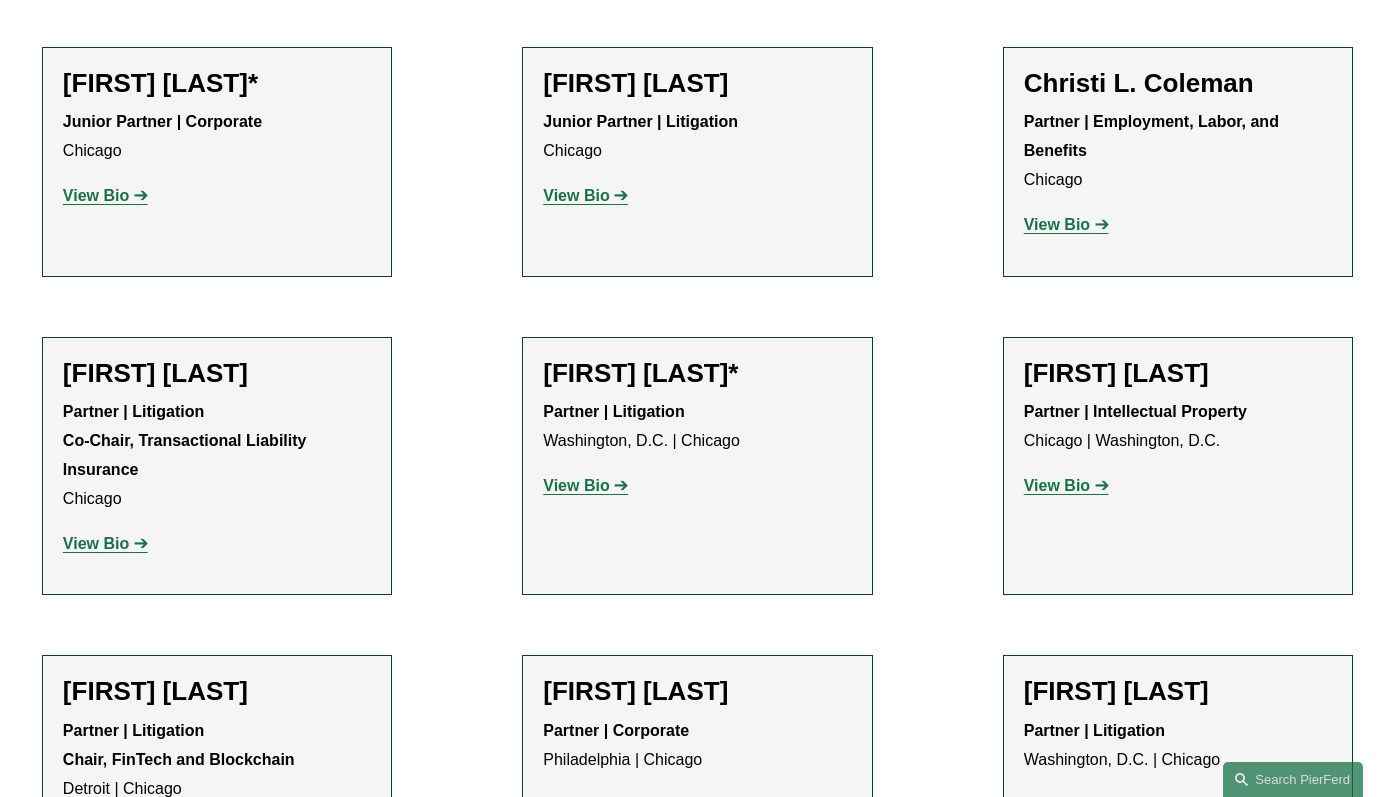 scroll, scrollTop: 794, scrollLeft: 0, axis: vertical 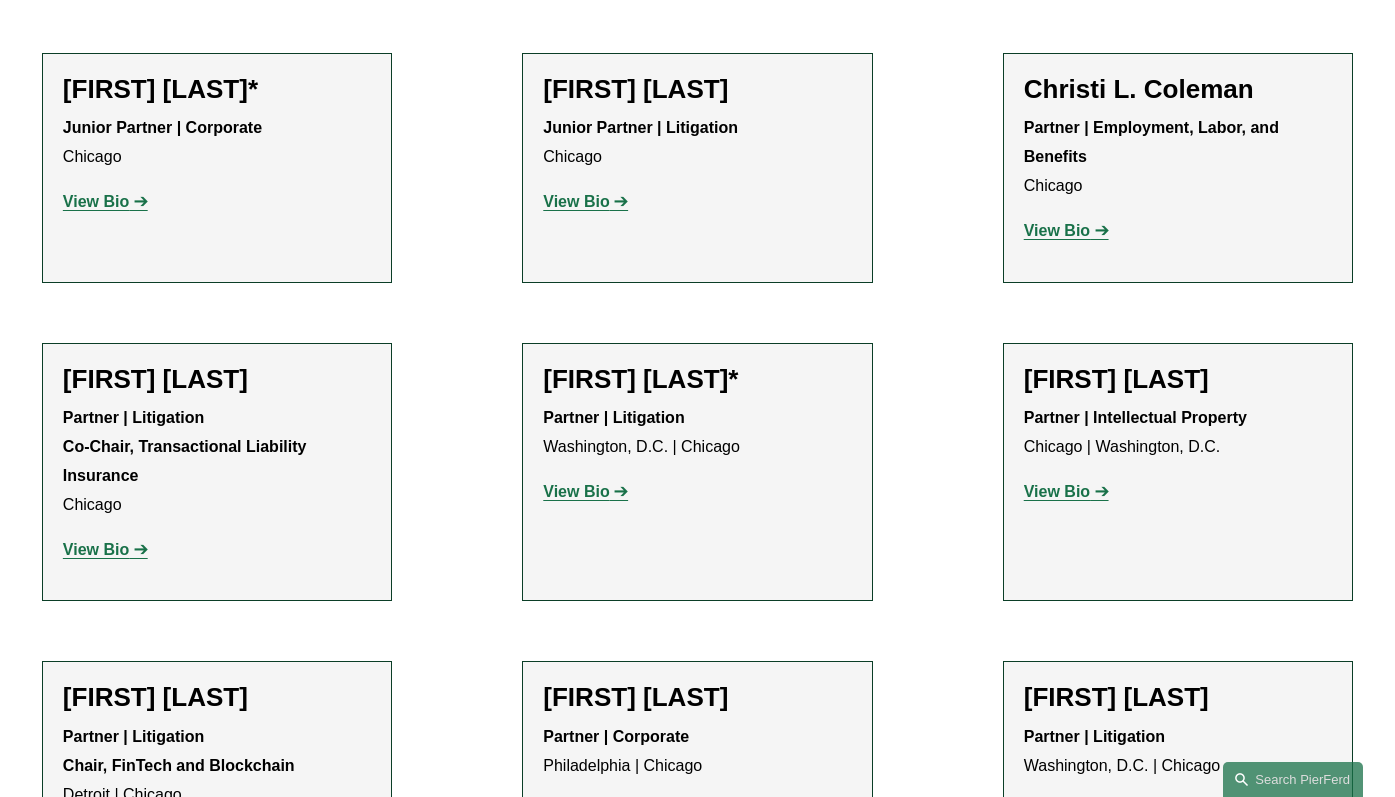 click on "Eric N. Kohli
Partner | Intellectual Property Chicago | Washington, D.C. View Bio Location: Chicago; Location: Washington, D.C.; Department: Intellectual Property; Practice: Copyrights; Practice: Entertainment; Practice: IP Litigation and Enforcement; Practice: IP Transactions and Licensing; Practice: Patents; Practice: Trademarks; Practice: Trade Secrets; Bar Admission: Illinois; Bar Admission: Missouri; Bar Admission: Nevada" 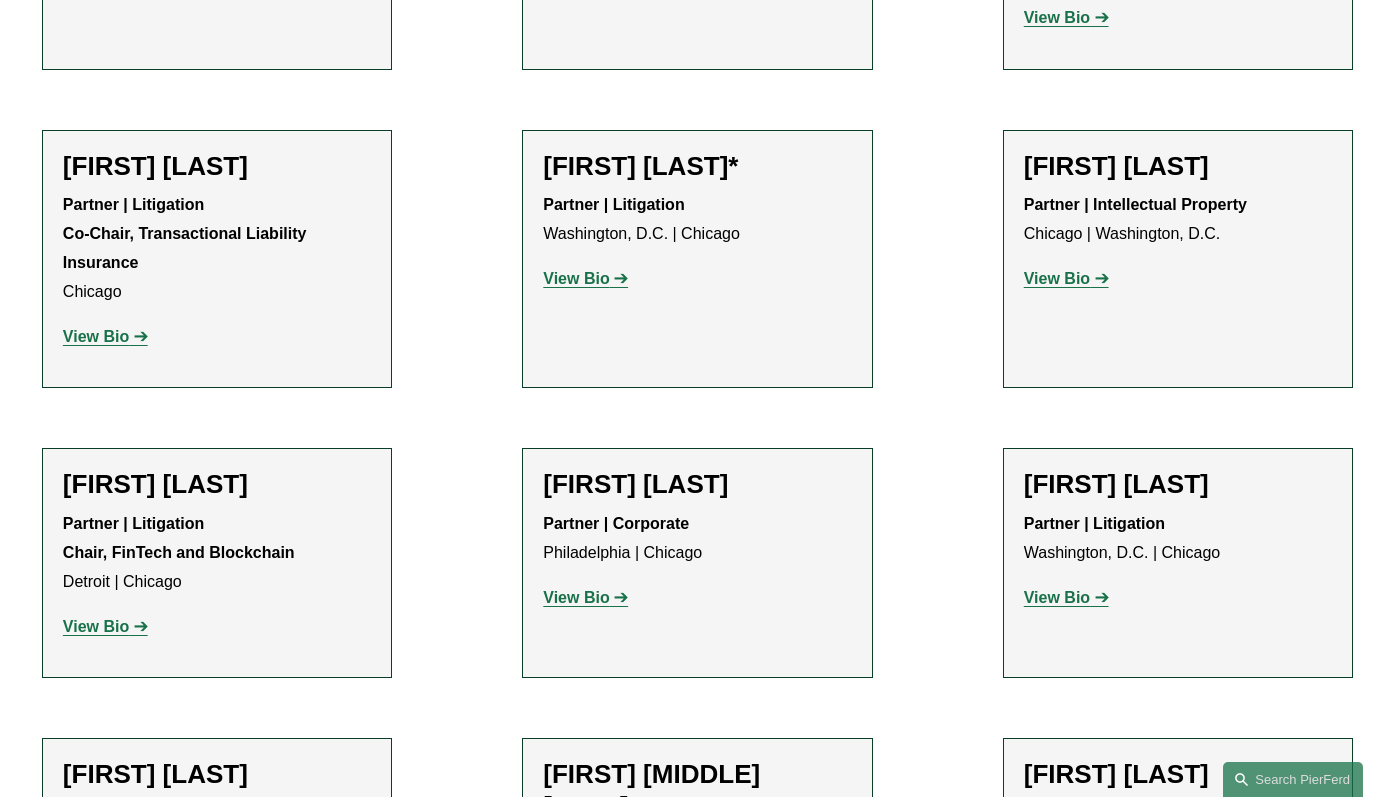 scroll, scrollTop: 1017, scrollLeft: 0, axis: vertical 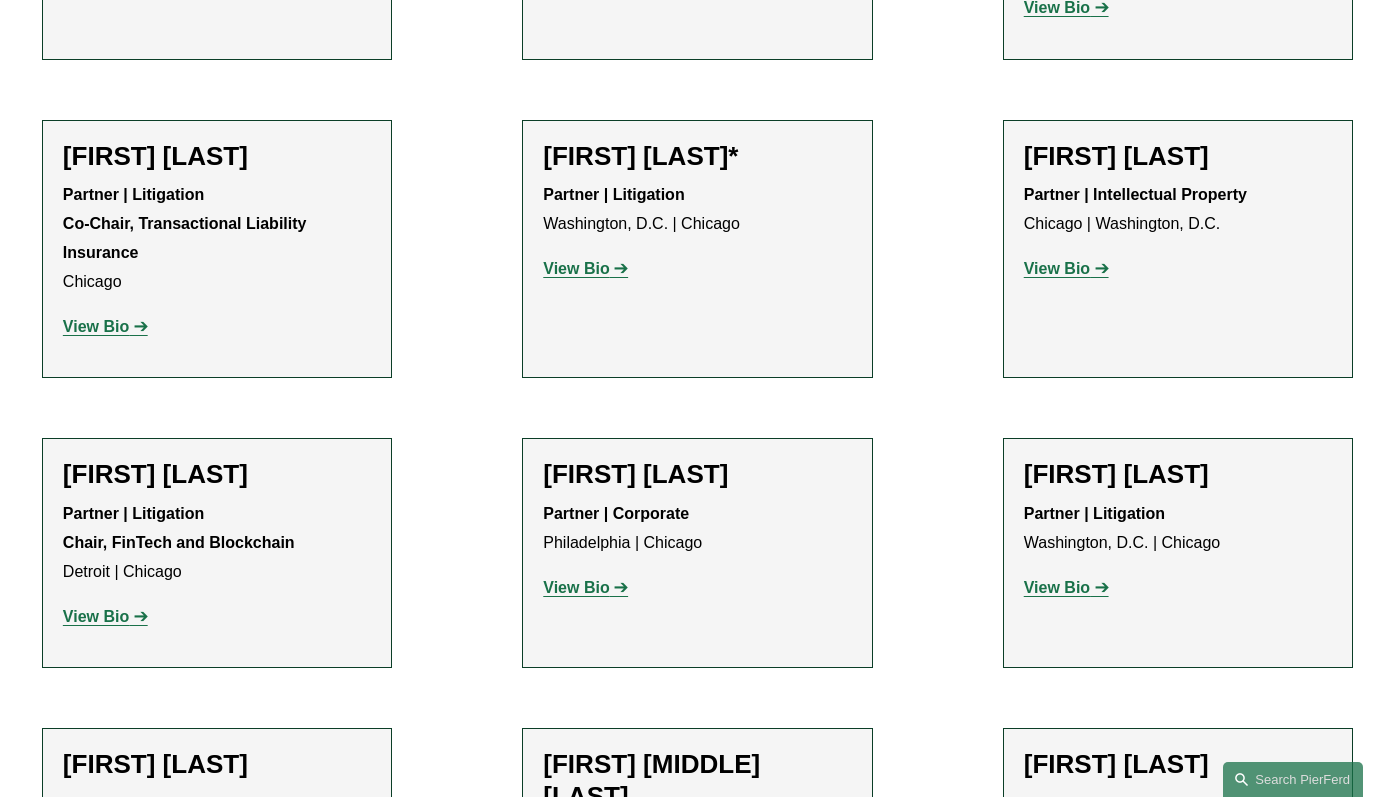 click on "Filter Location Chicago Chicago All Atlanta Austin Boston Charlotte Chicago Cincinnati Cleveland Columbus Dallas Denver Detroit Houston London Los Angeles Miami New York Northern Virginia Palo Alto Philadelphia Phoenix Princeton Seattle Tampa Washington, D.C. Wilmington Department All Corporate Employment, Labor, and Benefits Intellectual Property Litigation Practice All Antitrust Counseling Appellate Arbitration and Mediation Banking and Financial Services Bankruptcy, Financial Restructuring, and Reorganization Broker-Dealer Regulation Cannabis, Hemp & CBD Capital Markets Civil Pretrial and Trial Services Class Action Defense Commercial Litigation Commercial Transactions Commodities, Futures & Derivatives Communications & Media Condemnation and Eminent Domain Construction and Design Professional Copyrights Cyber, Privacy & Technology Education Emerging Companies Employment and Labor Energy, Gas, and Oil Law Energy, Renewables, and Sustainability Entertainment Environmental, Health, and Safety FDA Franchising" 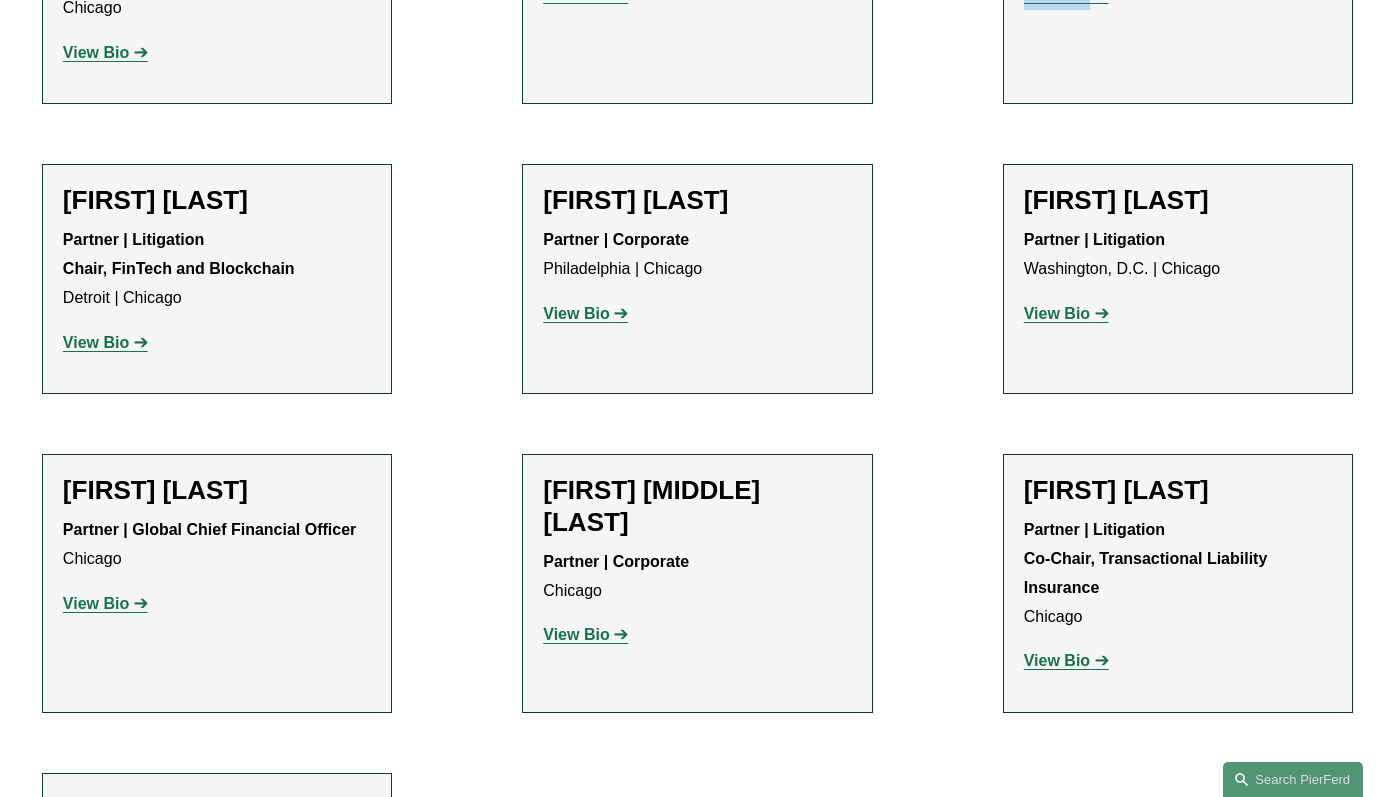 scroll, scrollTop: 1290, scrollLeft: 0, axis: vertical 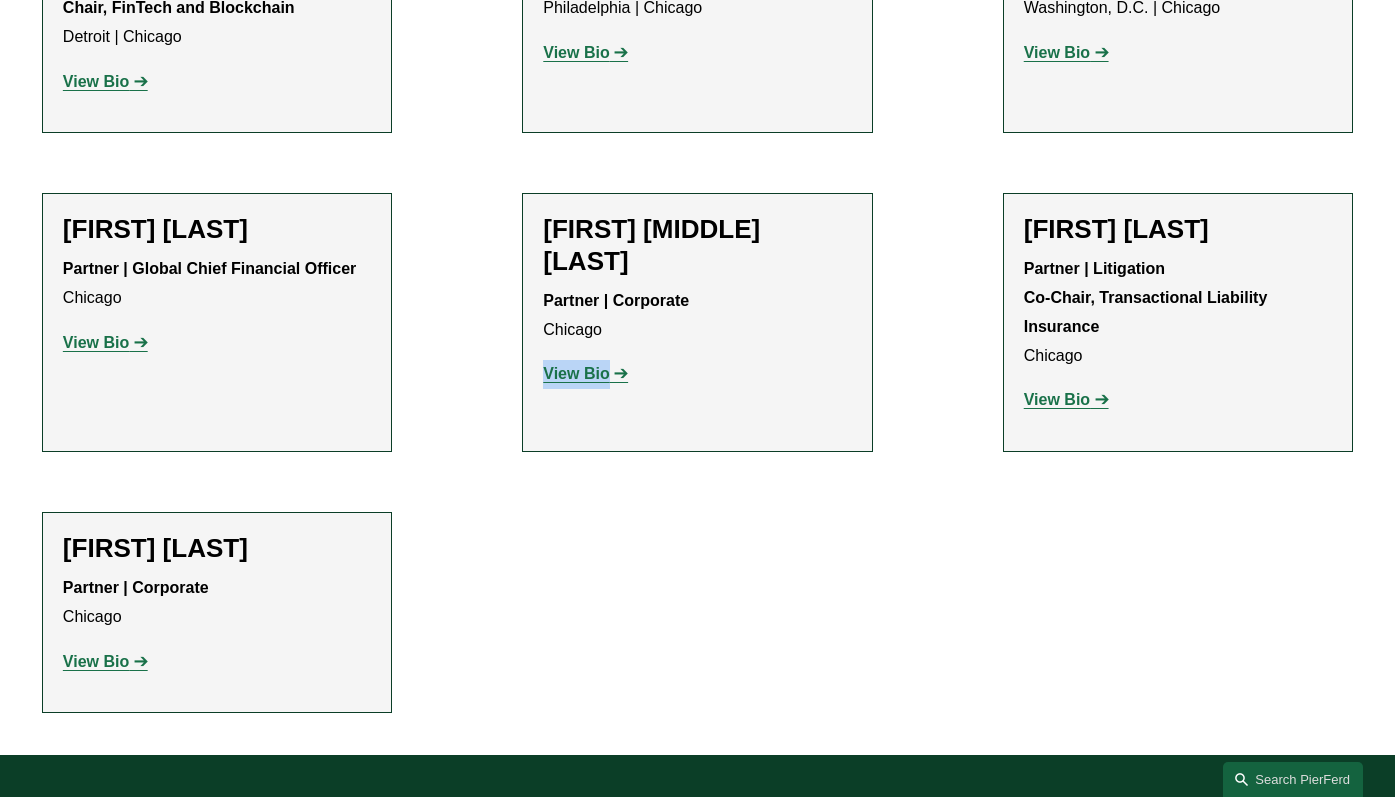 click on "View Bio" 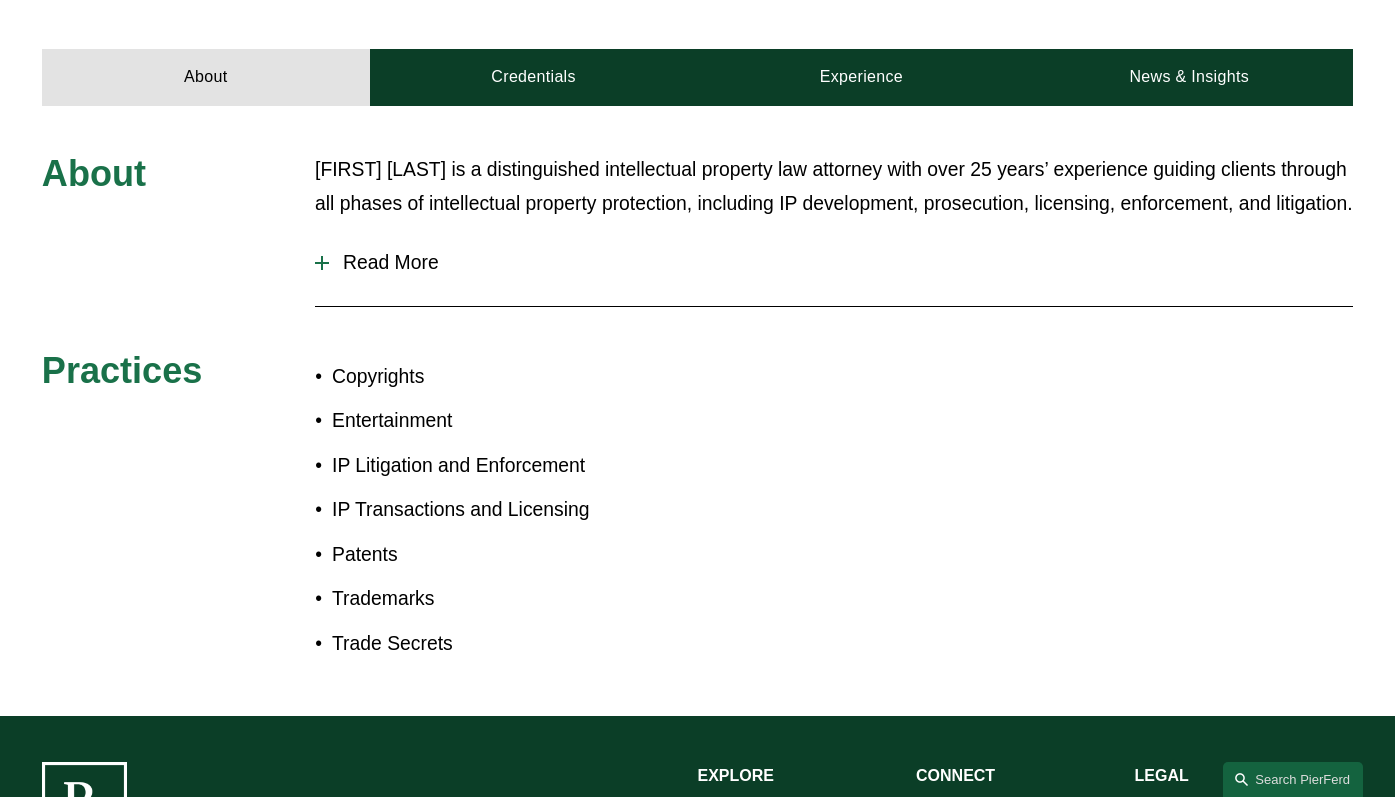 scroll, scrollTop: 644, scrollLeft: 0, axis: vertical 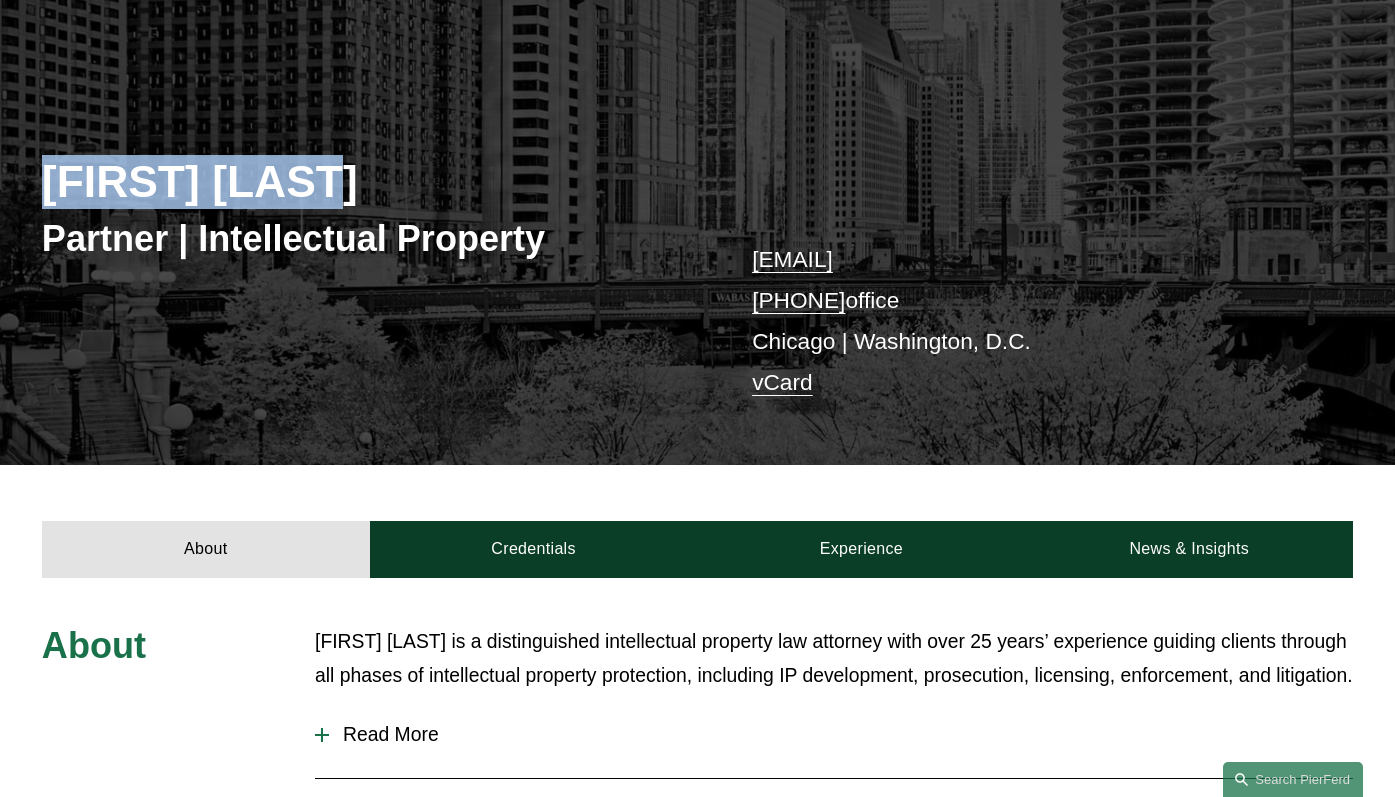 drag, startPoint x: 48, startPoint y: 188, endPoint x: 304, endPoint y: 173, distance: 256.4391 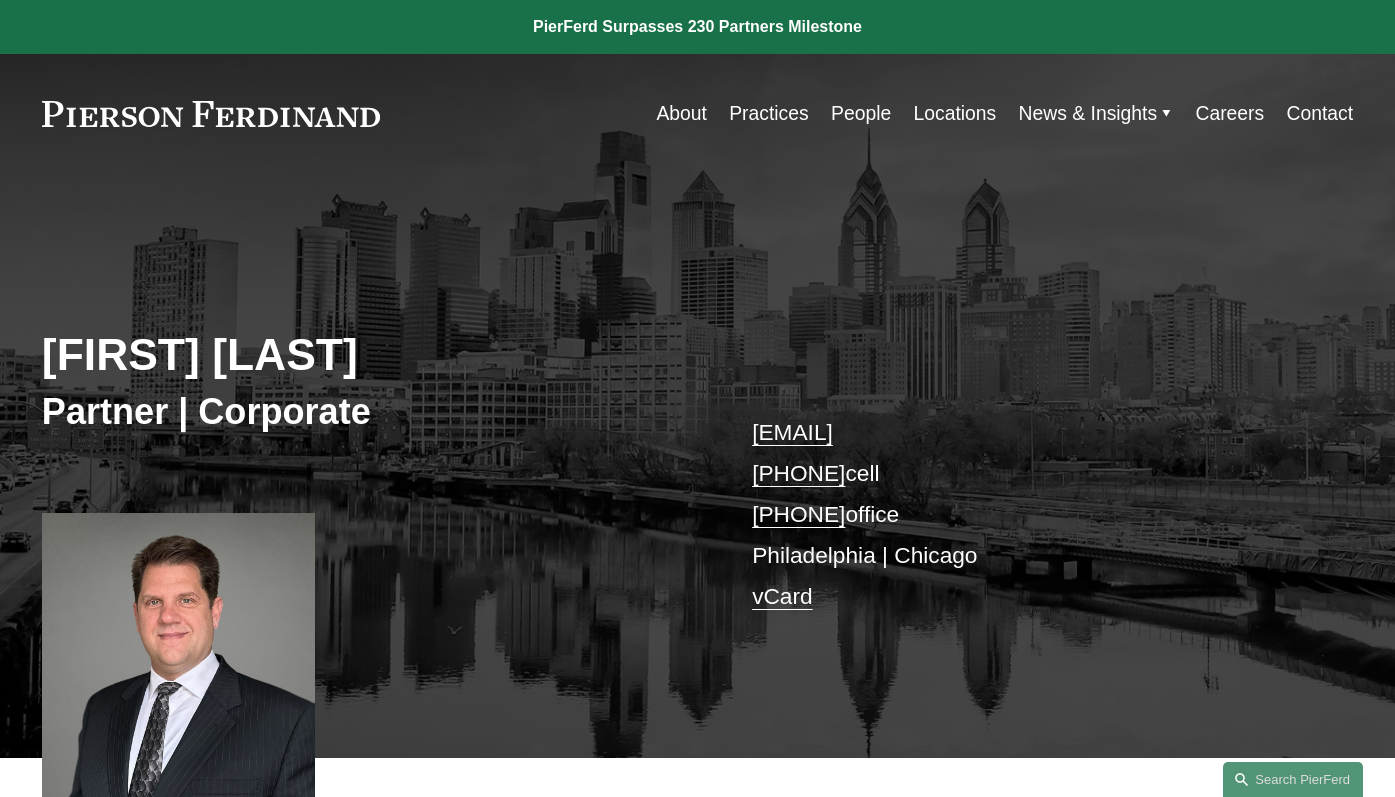 scroll, scrollTop: 0, scrollLeft: 0, axis: both 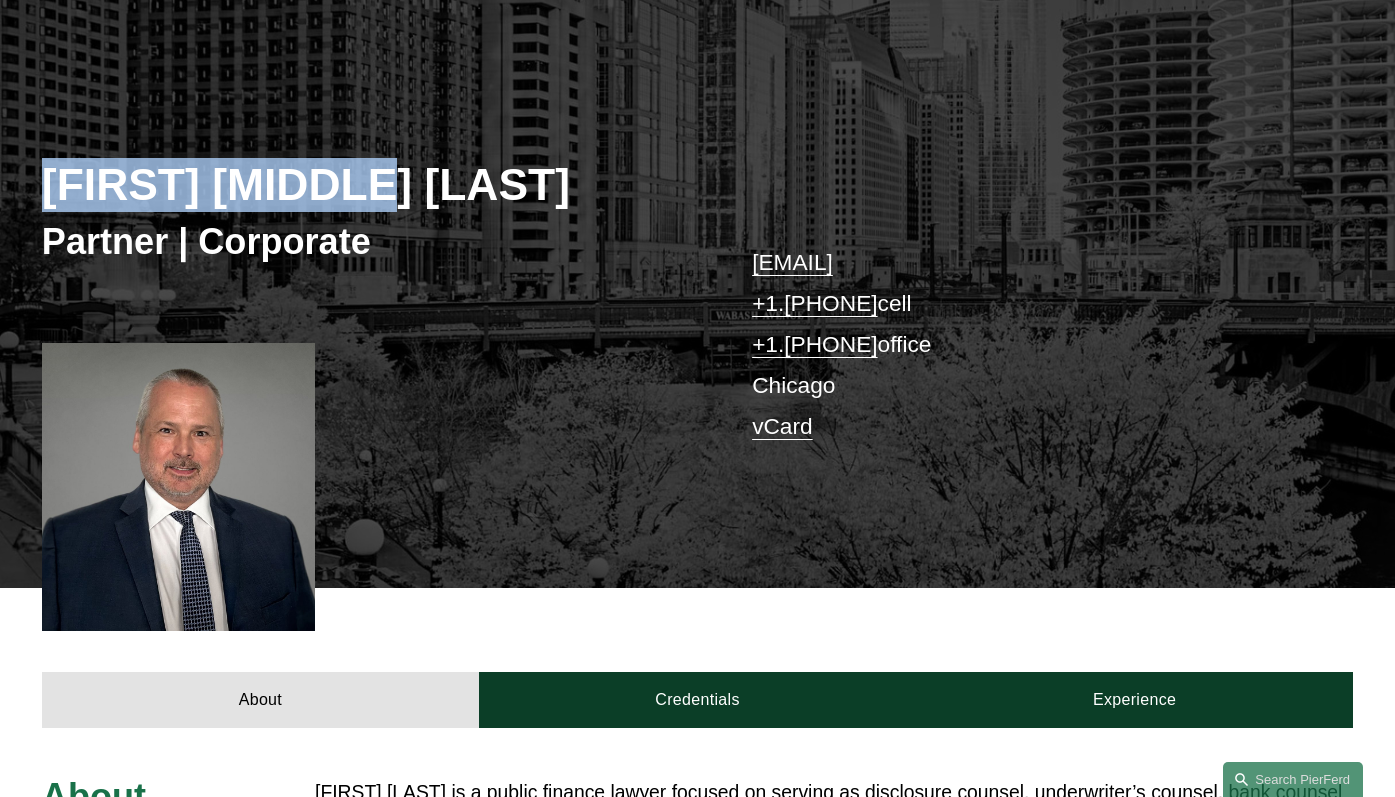 drag, startPoint x: 29, startPoint y: 182, endPoint x: 454, endPoint y: 183, distance: 425.0012 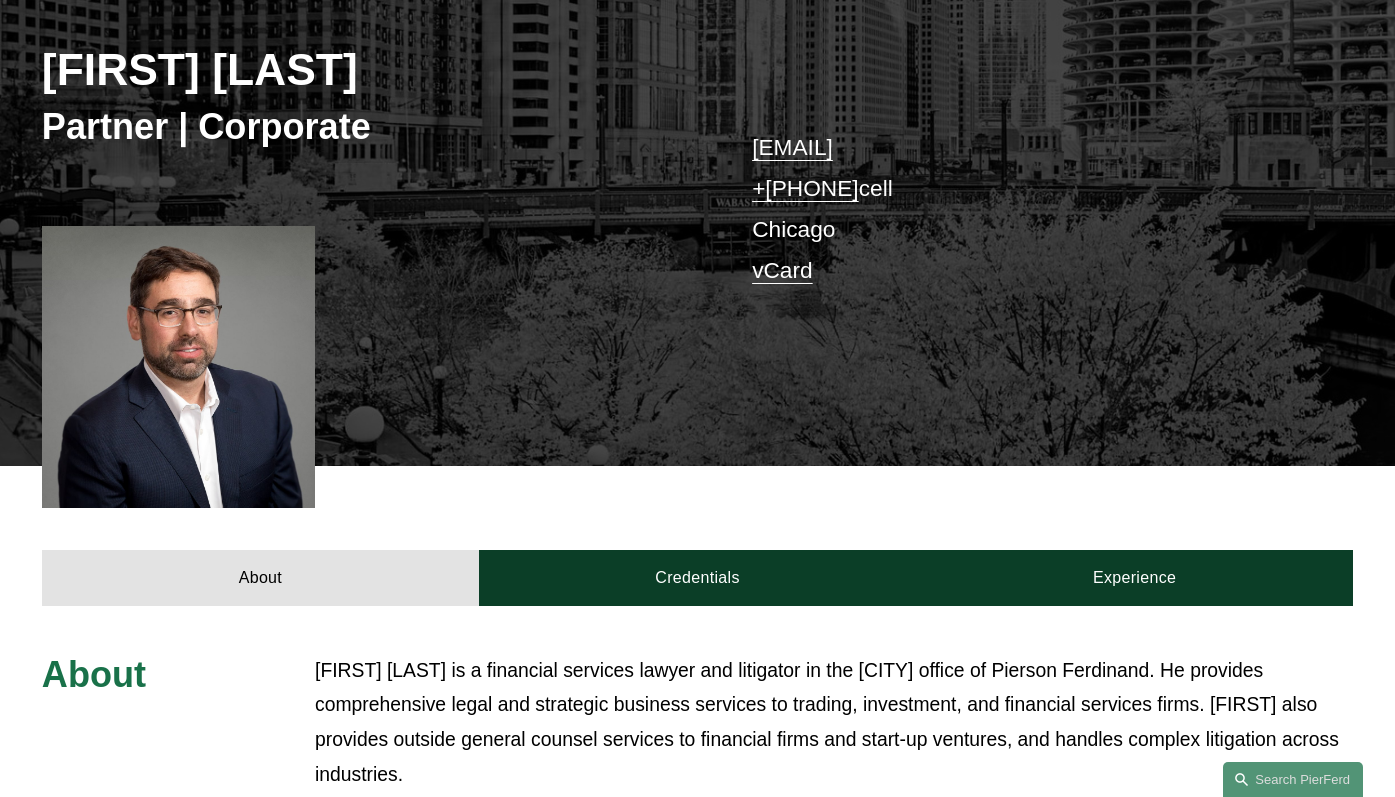 scroll, scrollTop: 281, scrollLeft: 0, axis: vertical 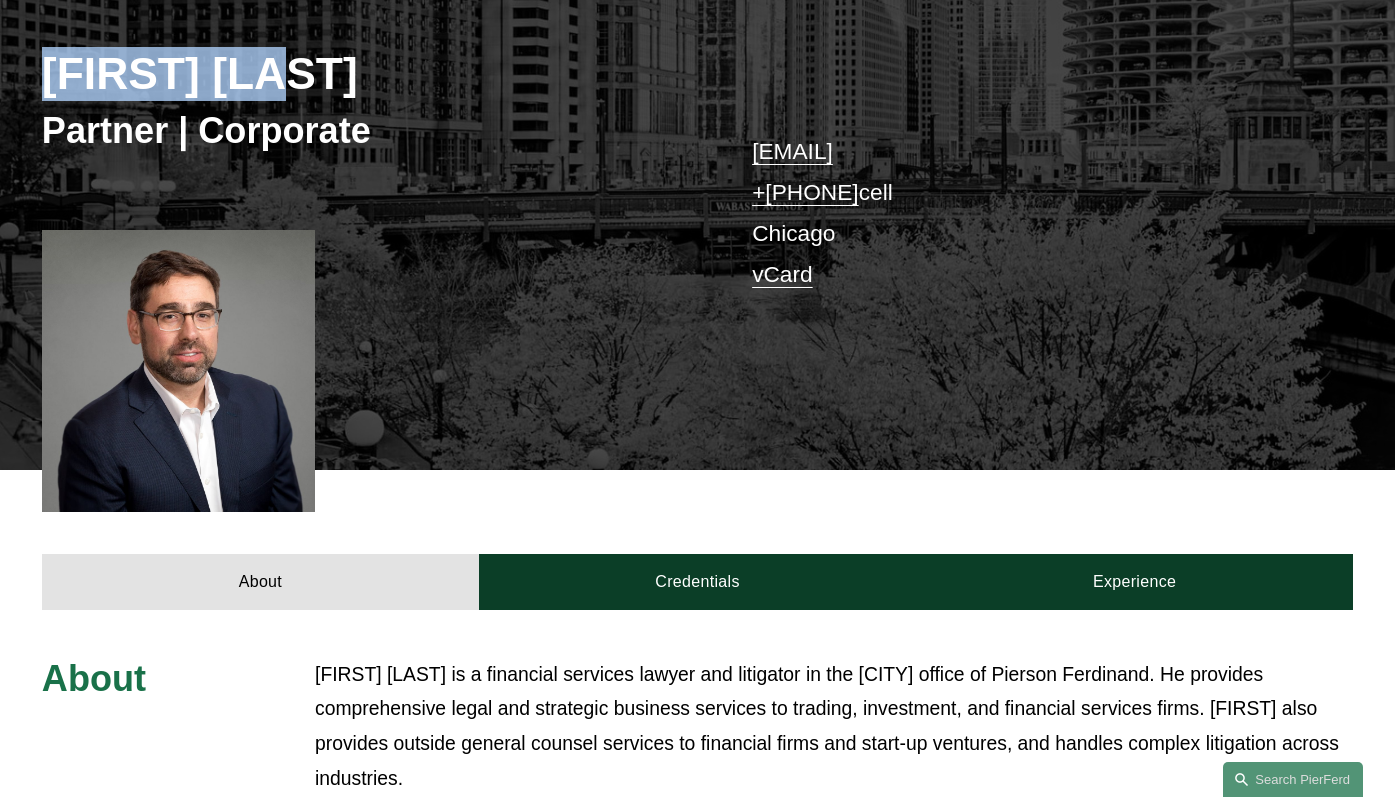 drag, startPoint x: 43, startPoint y: 78, endPoint x: 283, endPoint y: 81, distance: 240.01875 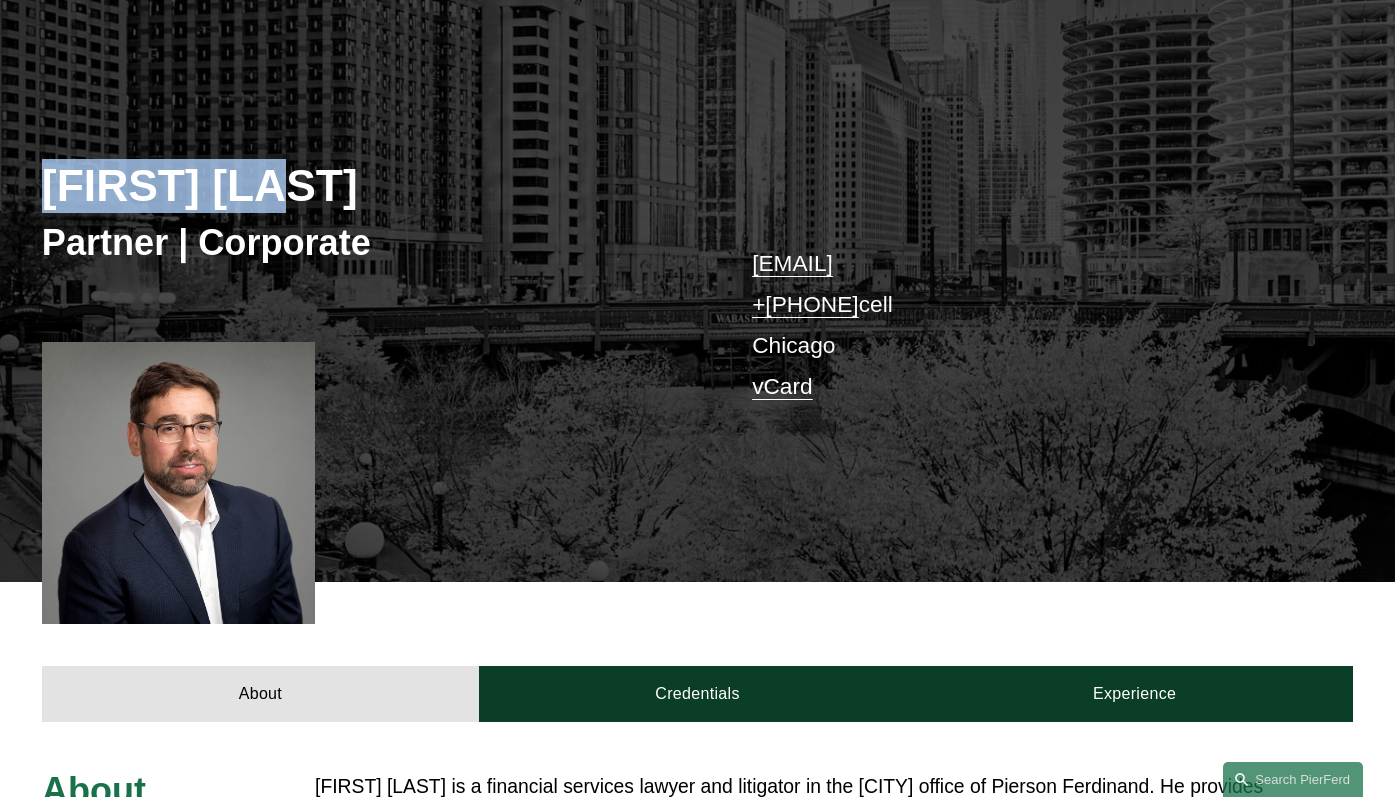 scroll, scrollTop: 176, scrollLeft: 0, axis: vertical 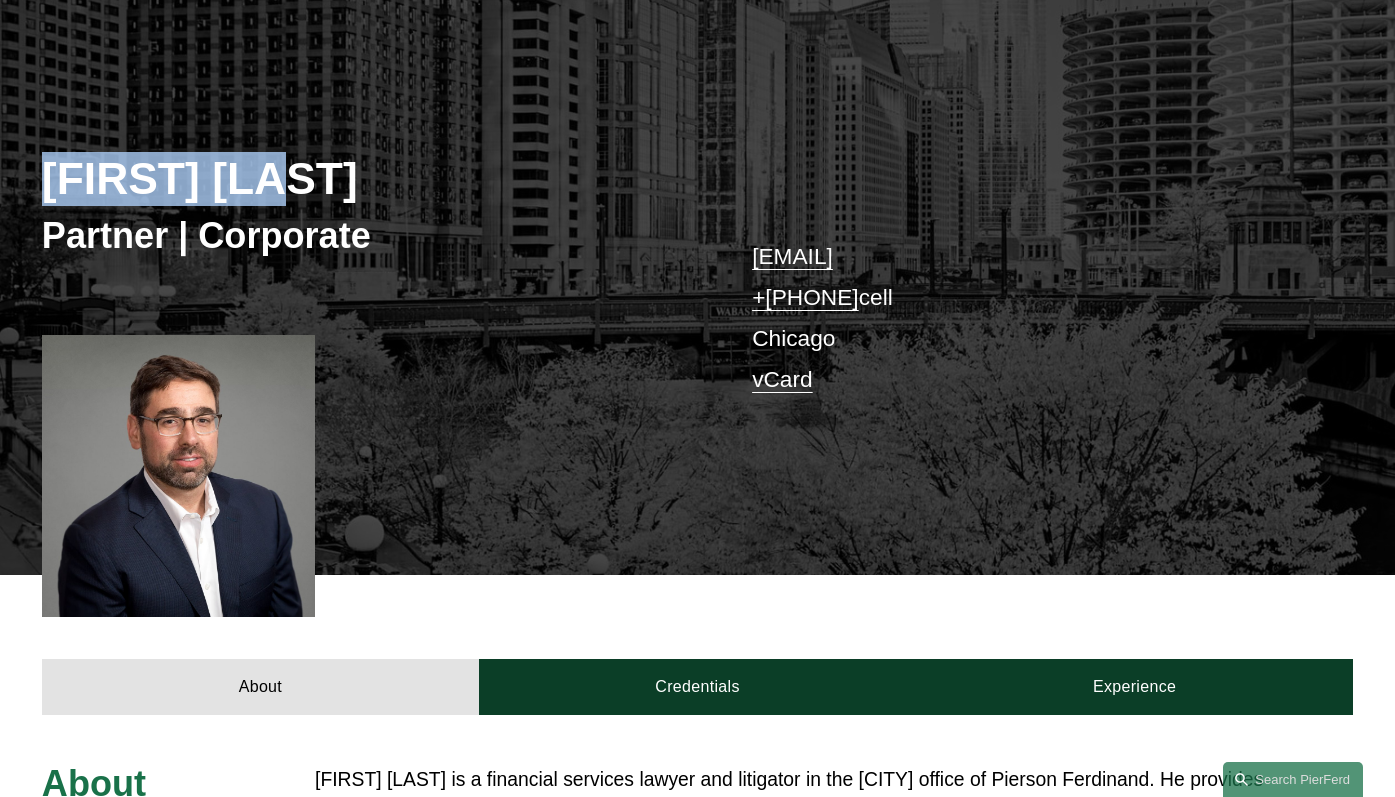 drag, startPoint x: 1040, startPoint y: 258, endPoint x: 733, endPoint y: 258, distance: 307 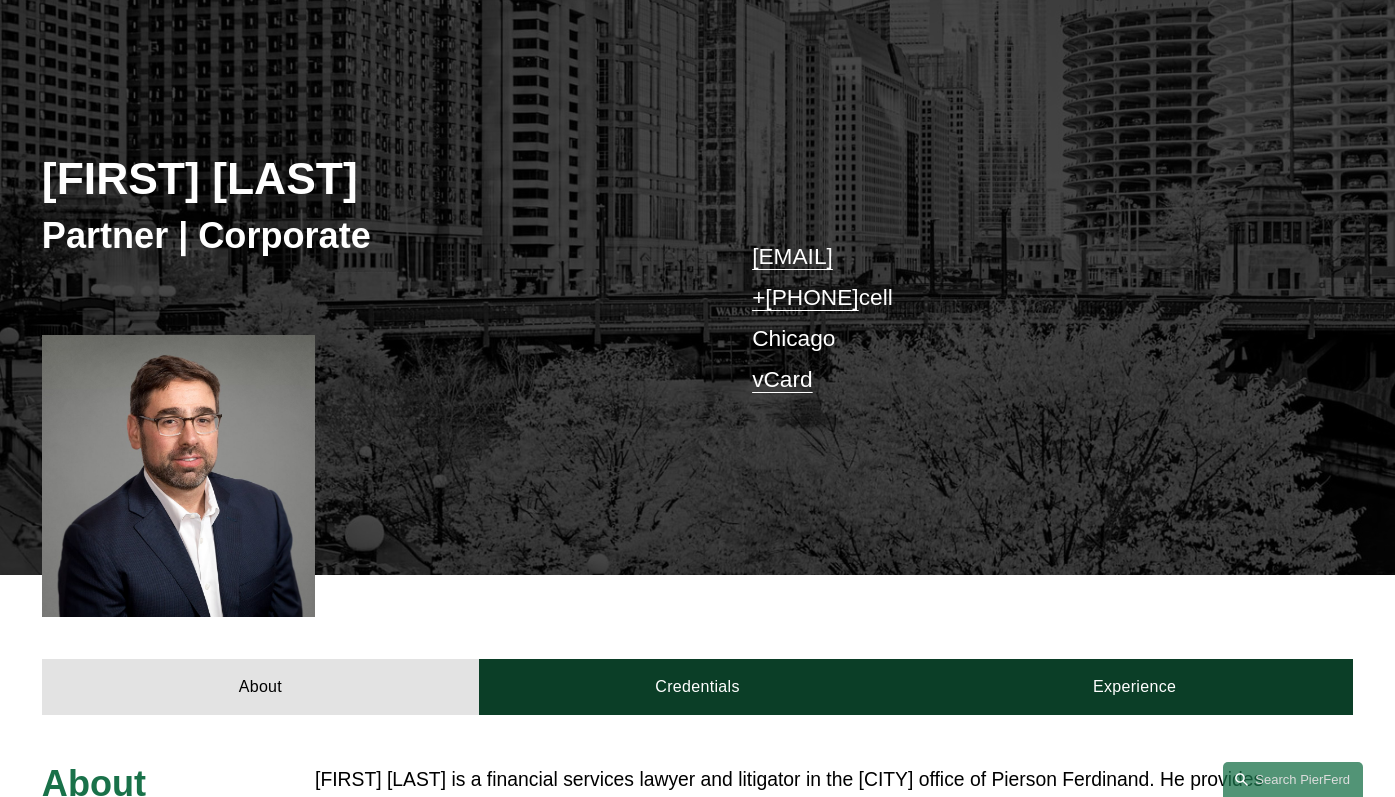 click on "[FIRST] [LAST]
Partner | Corporate
[EMAIL] +[PHONE]  cell [CITY] vCard" at bounding box center [697, 307] 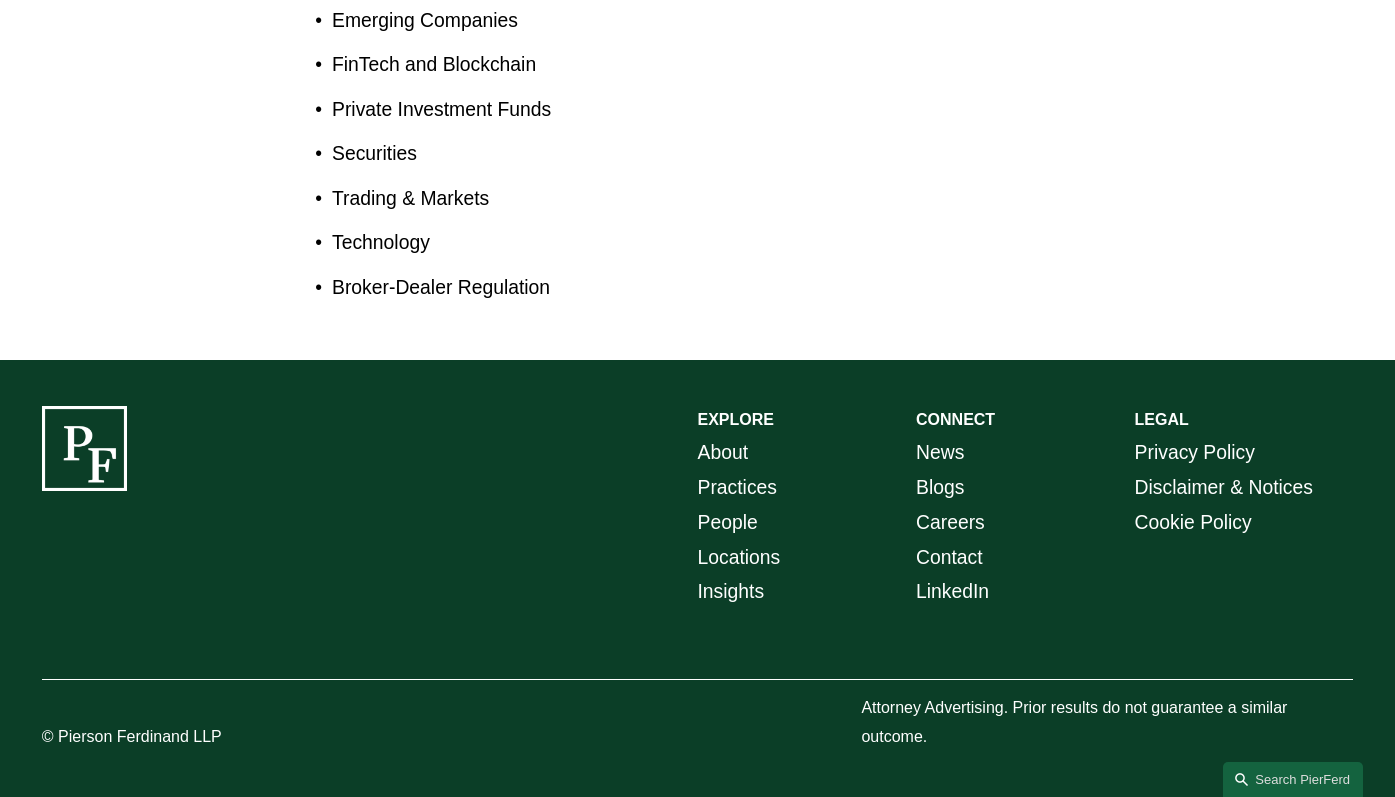scroll, scrollTop: 564, scrollLeft: 0, axis: vertical 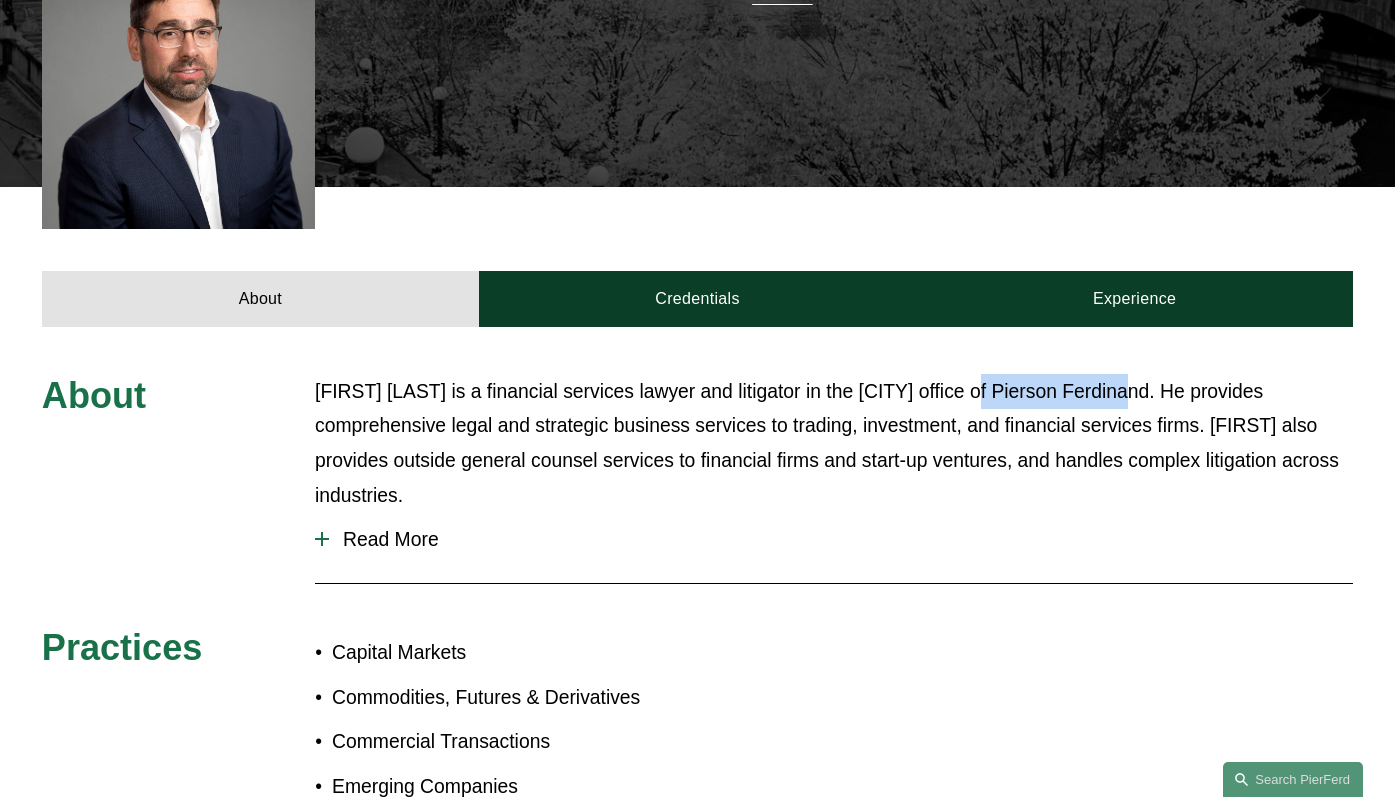 drag, startPoint x: 980, startPoint y: 403, endPoint x: 1134, endPoint y: 407, distance: 154.05194 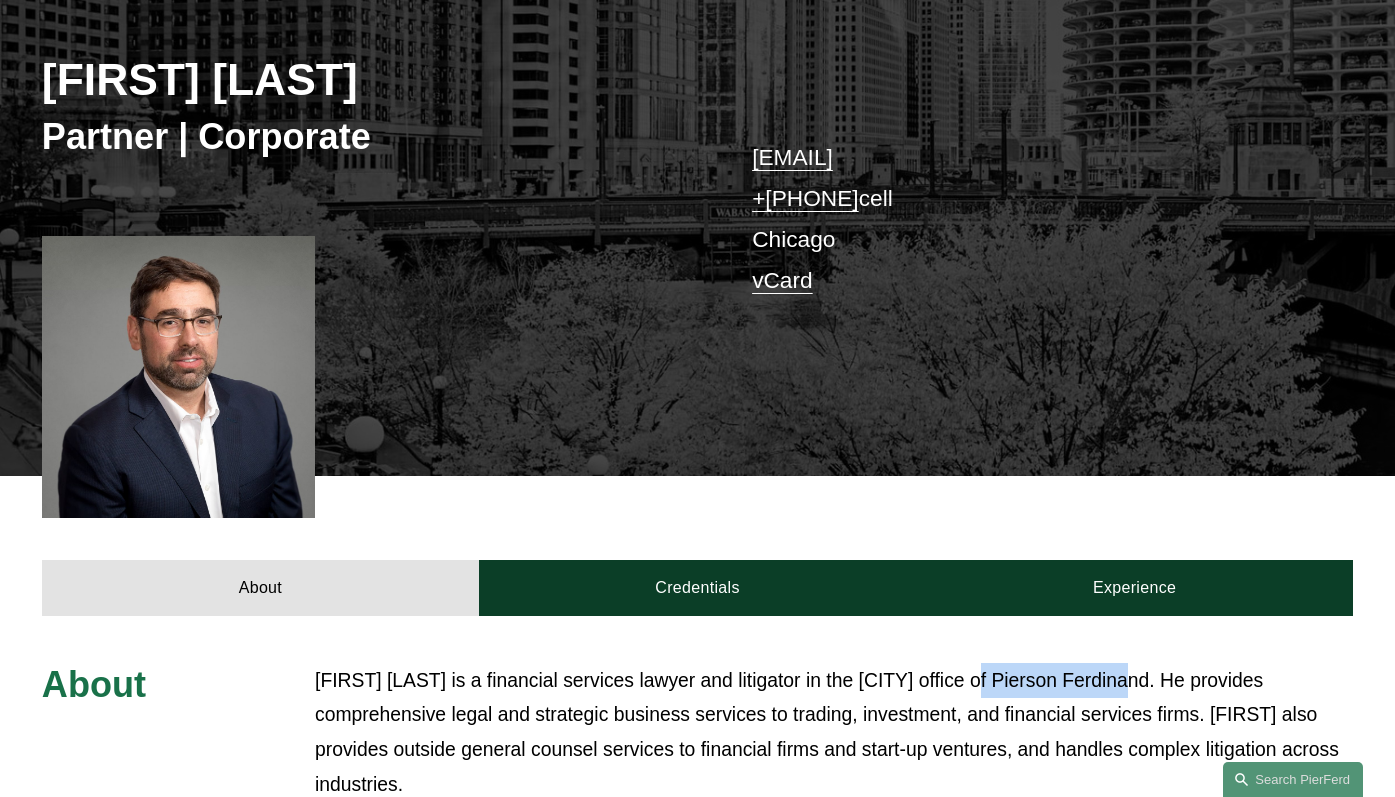 scroll, scrollTop: 0, scrollLeft: 0, axis: both 